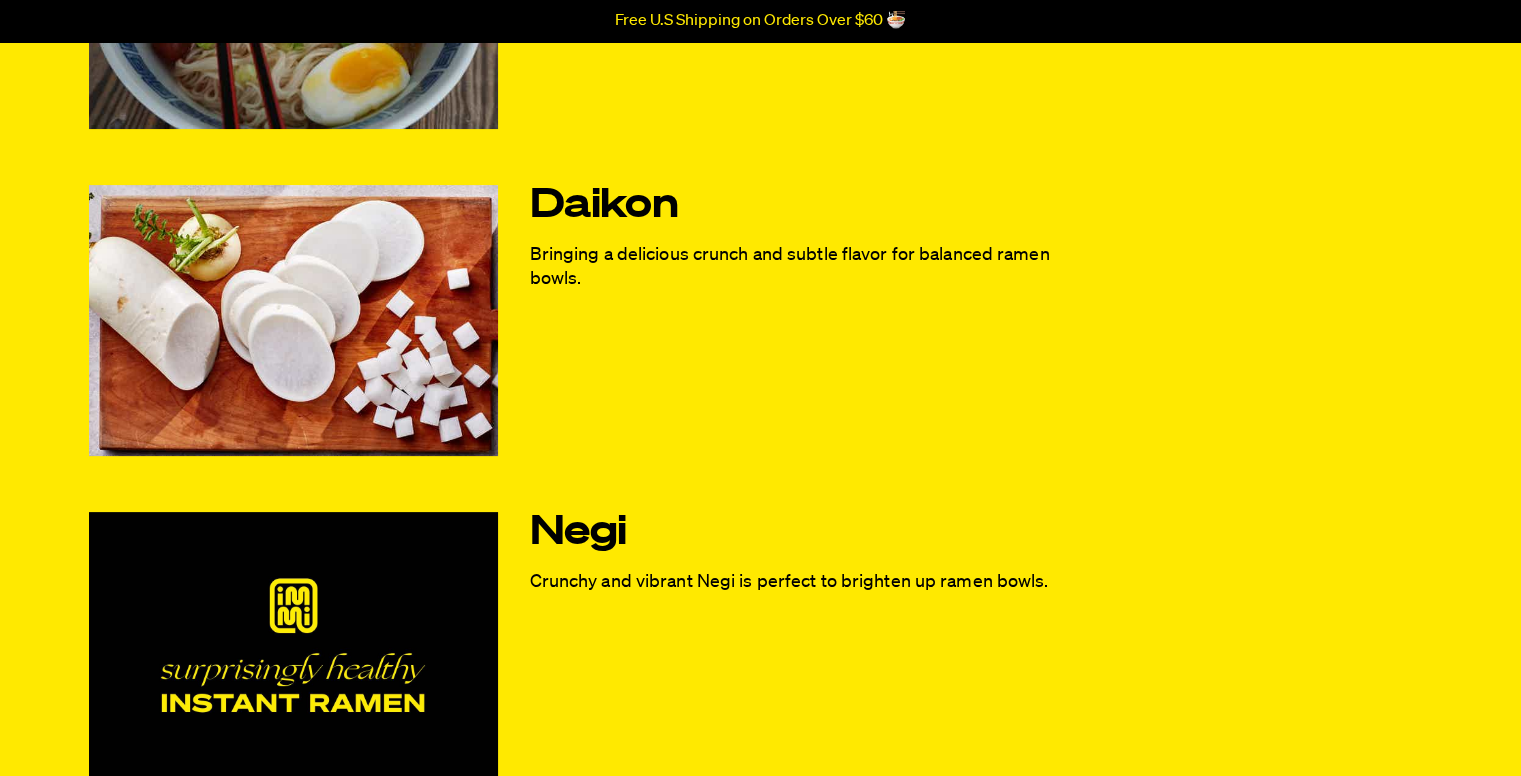 scroll, scrollTop: 0, scrollLeft: 0, axis: both 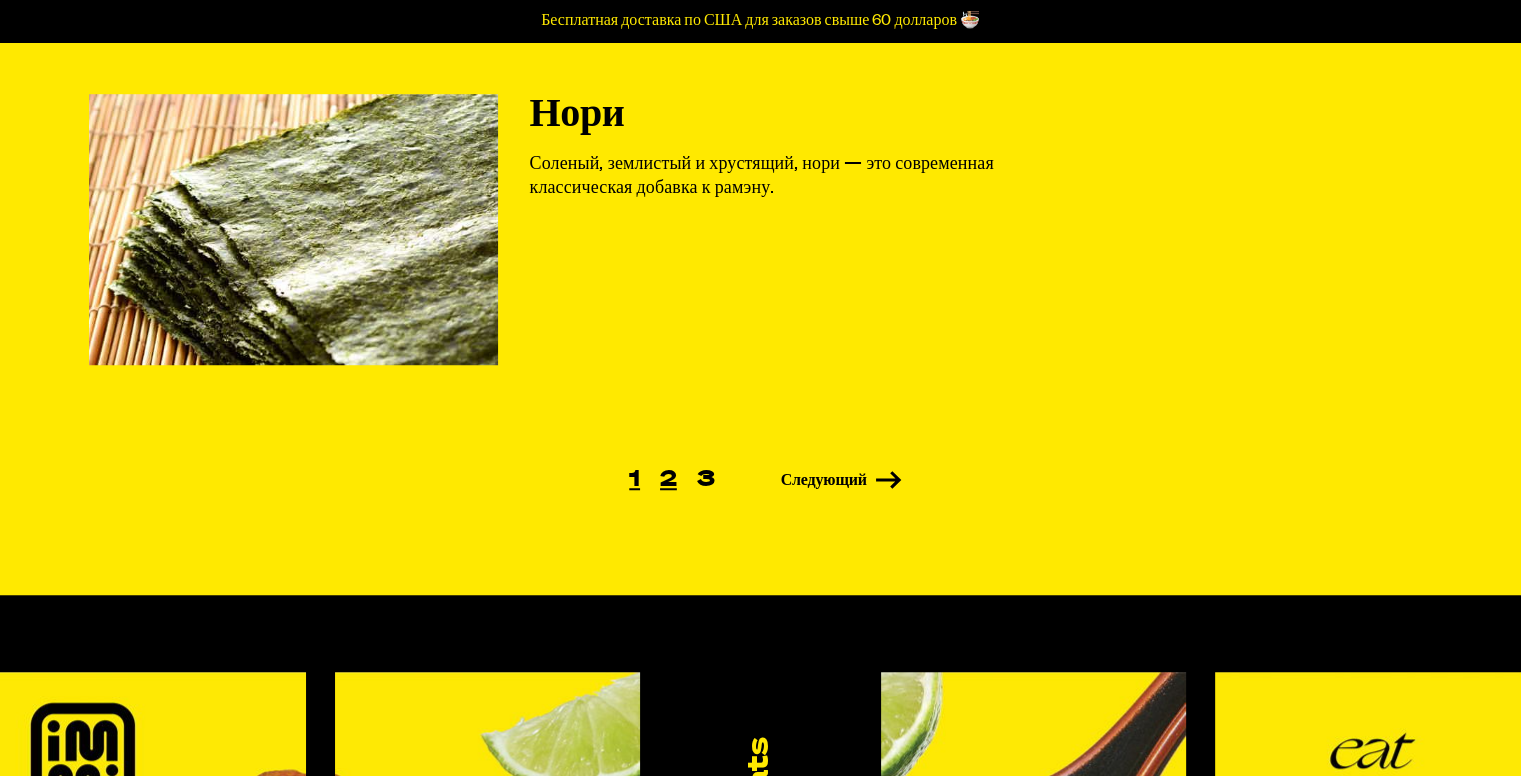 click on "2" at bounding box center (668, 480) 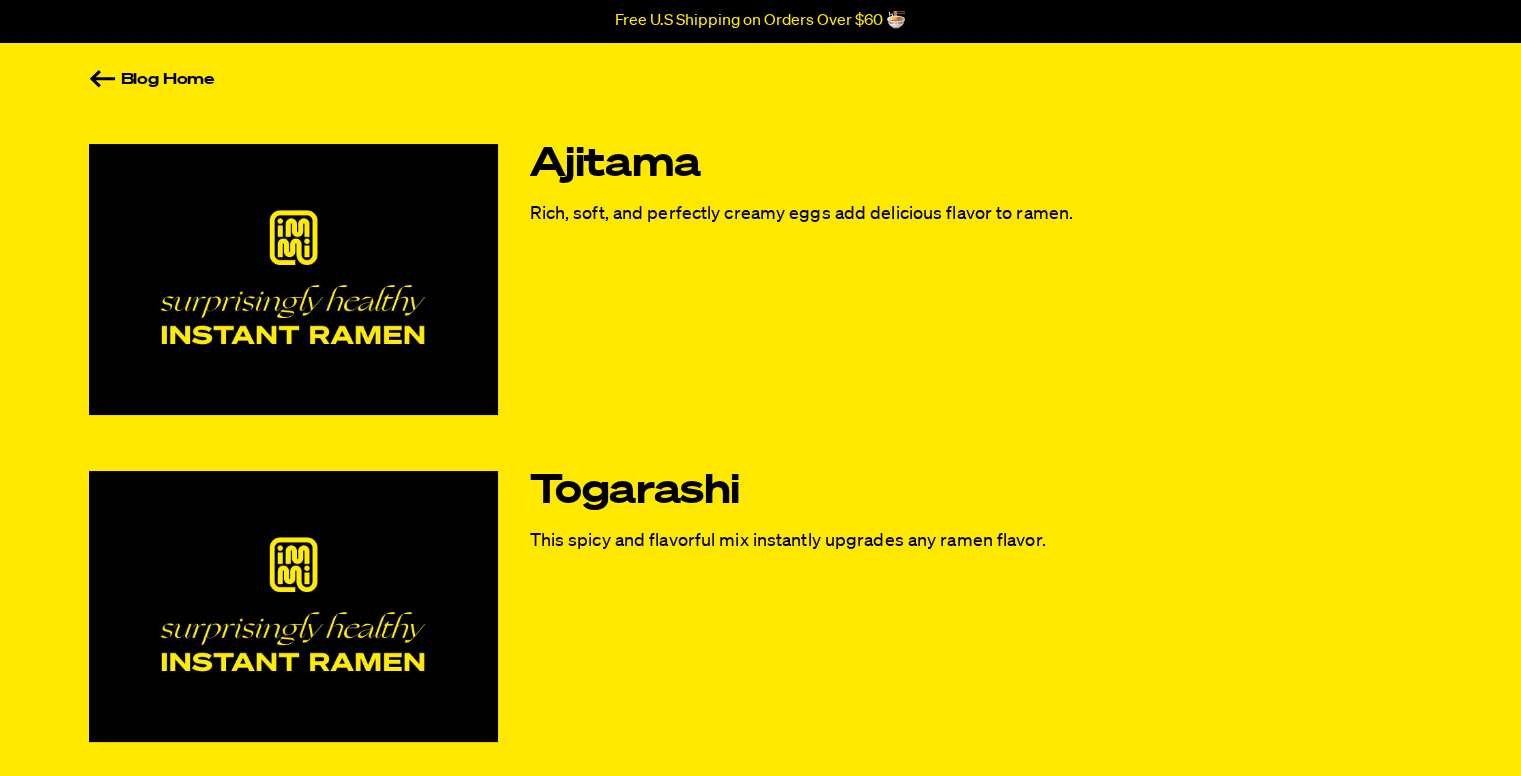 scroll, scrollTop: 92, scrollLeft: 0, axis: vertical 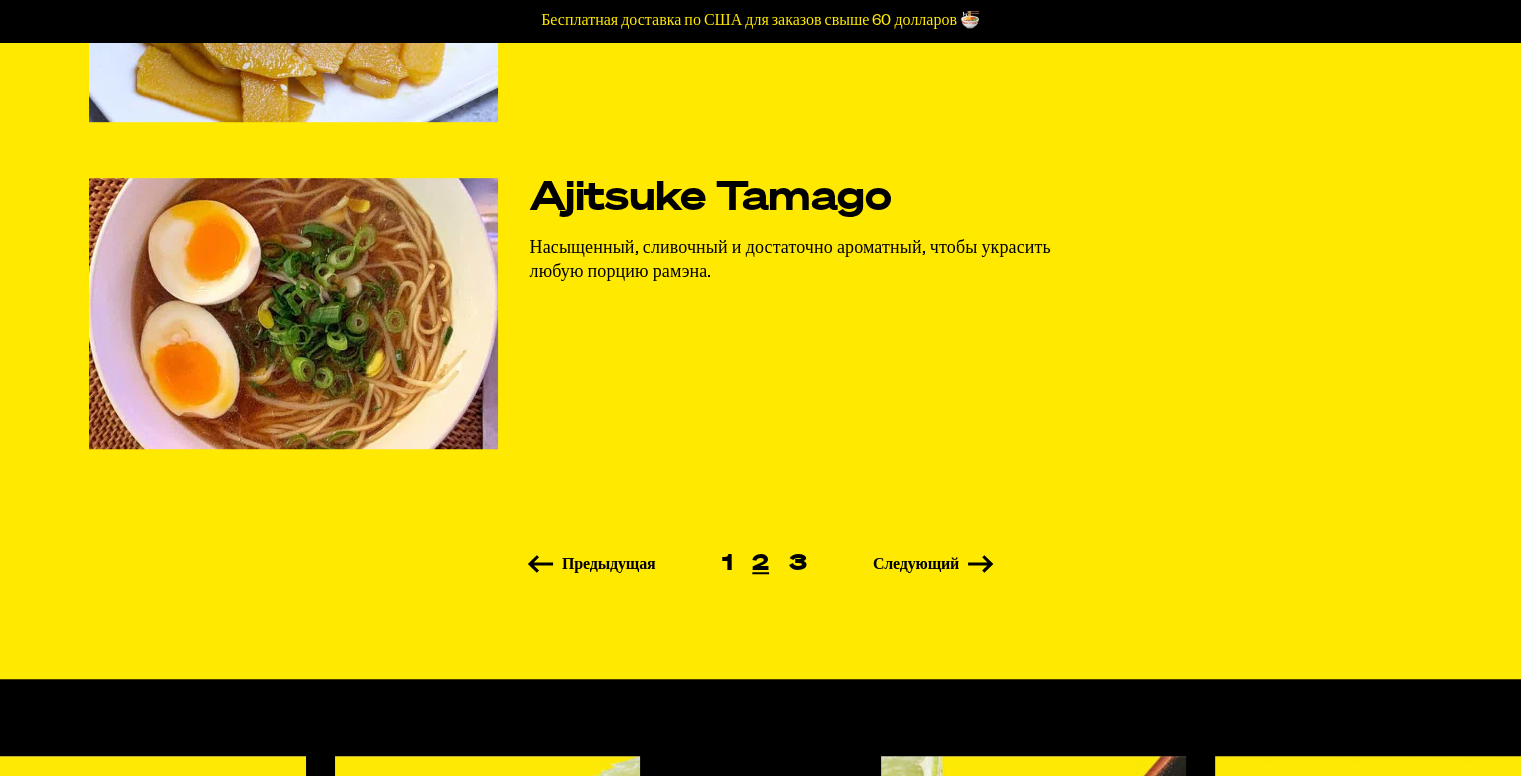 click on "Аджитама
Насыщенные, мягкие и идеально кремовые яйца придают рамэну восхитительный вкус.
Тогараши
Эта пряная и ароматная смесь мгновенно улучшит вкус любого рамена.
Фурикаке
Пикантная и насыщенная вкусом смесь, которая придаст рамэну идеальный вкус умами.
Менма
Хрустящие, ароматные и с приятной кислинкой — идеальны для рамэна.
Аджитсуке Тамаго
Насыщенный, сливочный и достаточно ароматный, чтобы украсить любую порцию рамэна." at bounding box center (761, -278) 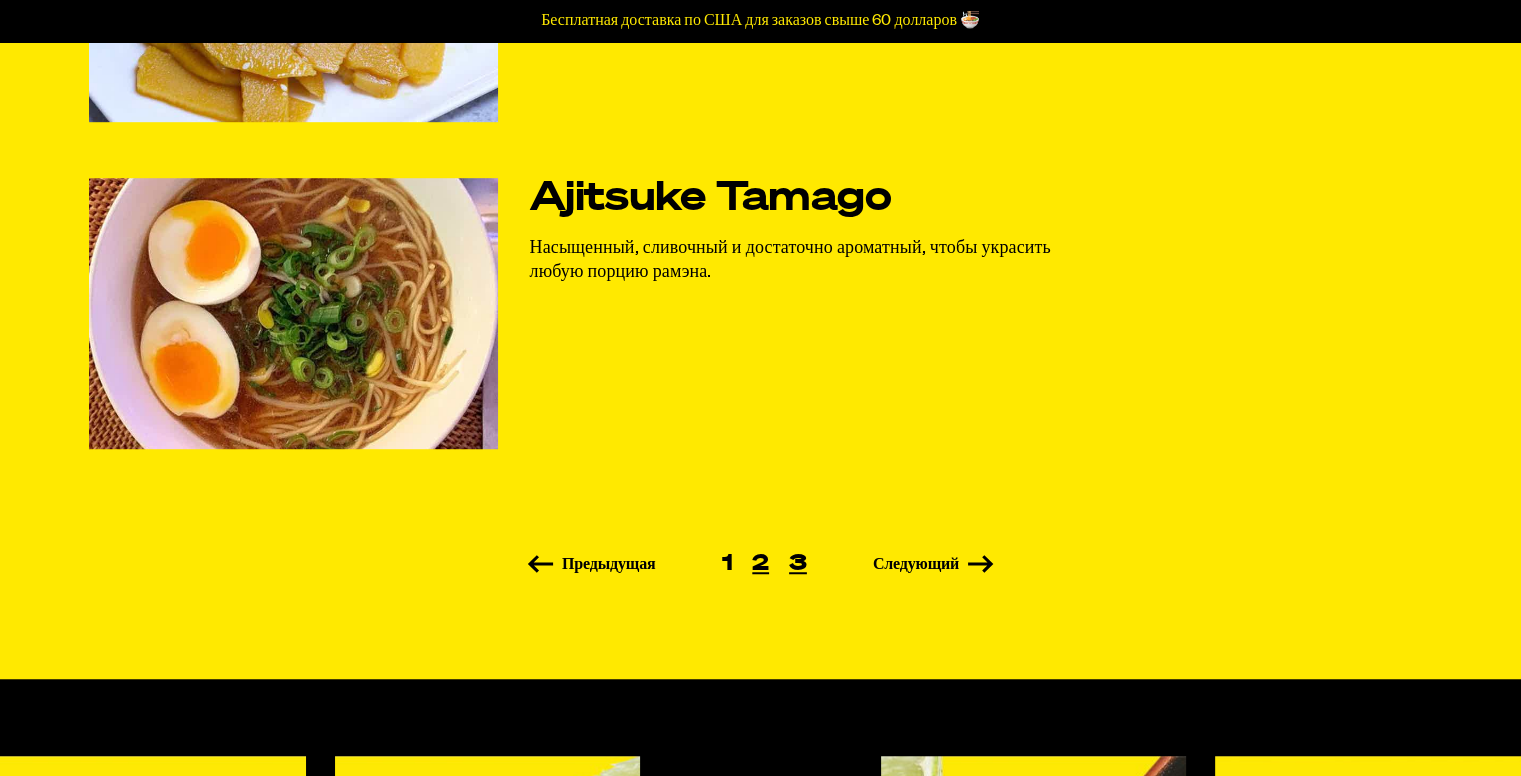 click on "3" at bounding box center [798, 564] 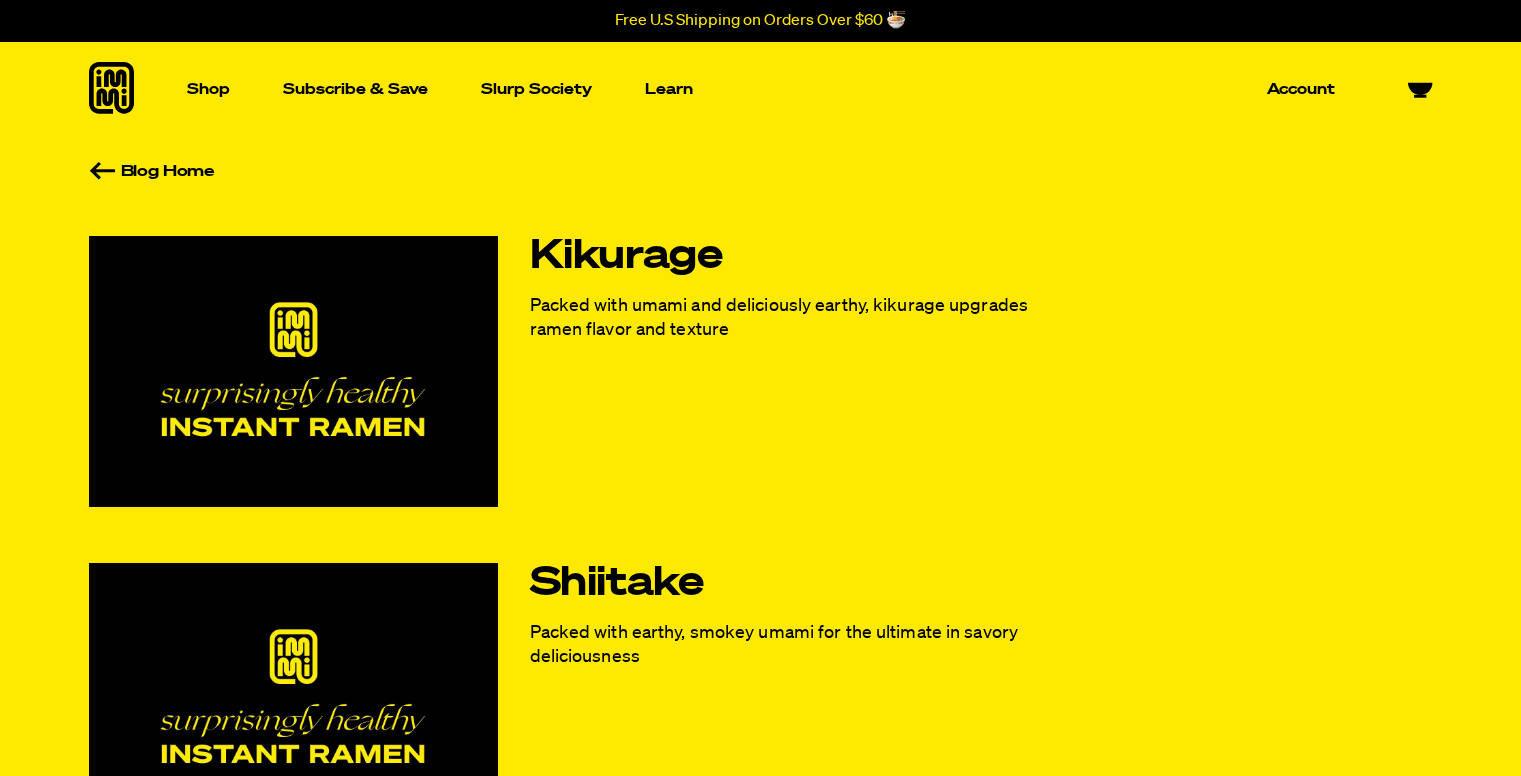scroll, scrollTop: 0, scrollLeft: 0, axis: both 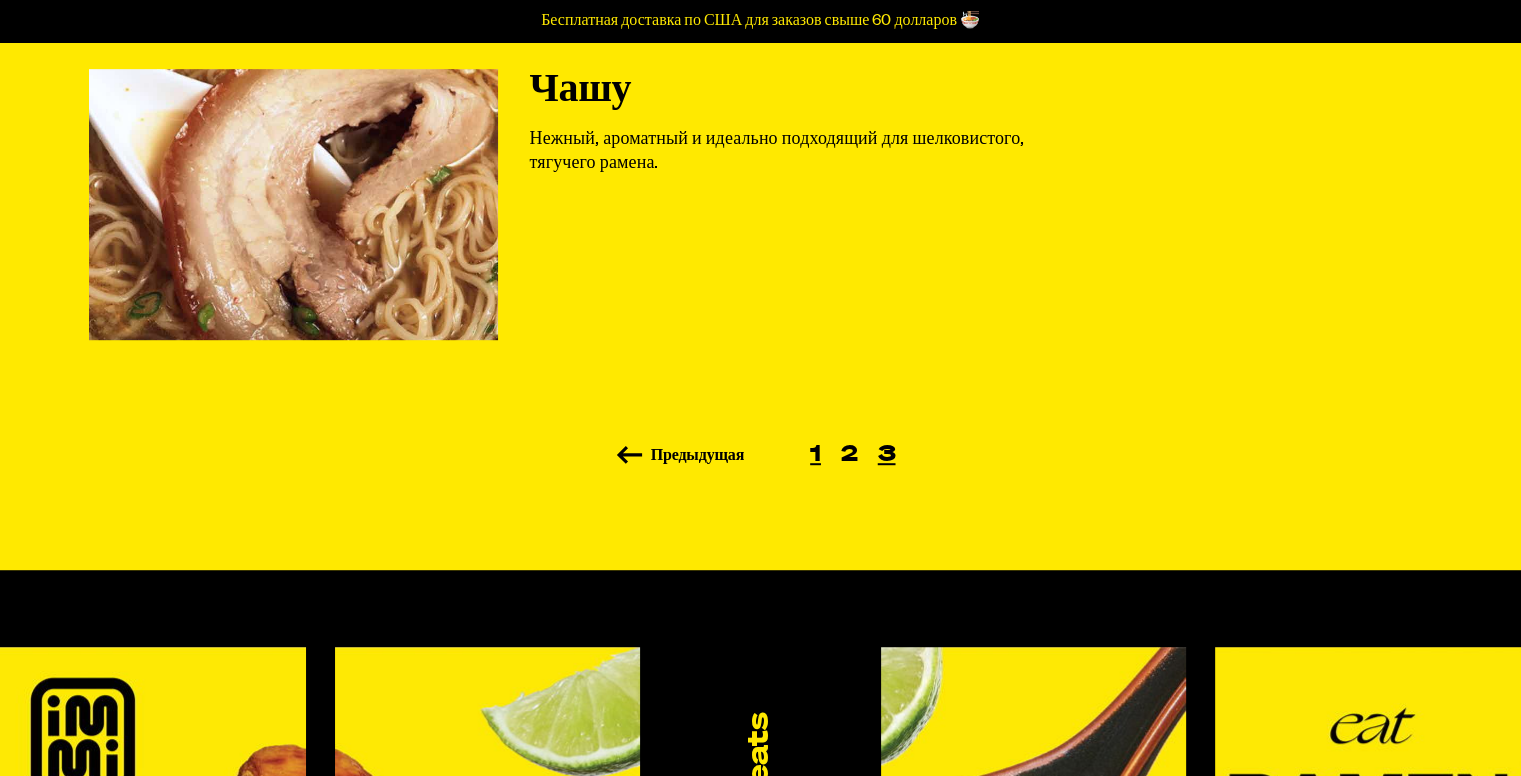 click on "1" at bounding box center [815, 455] 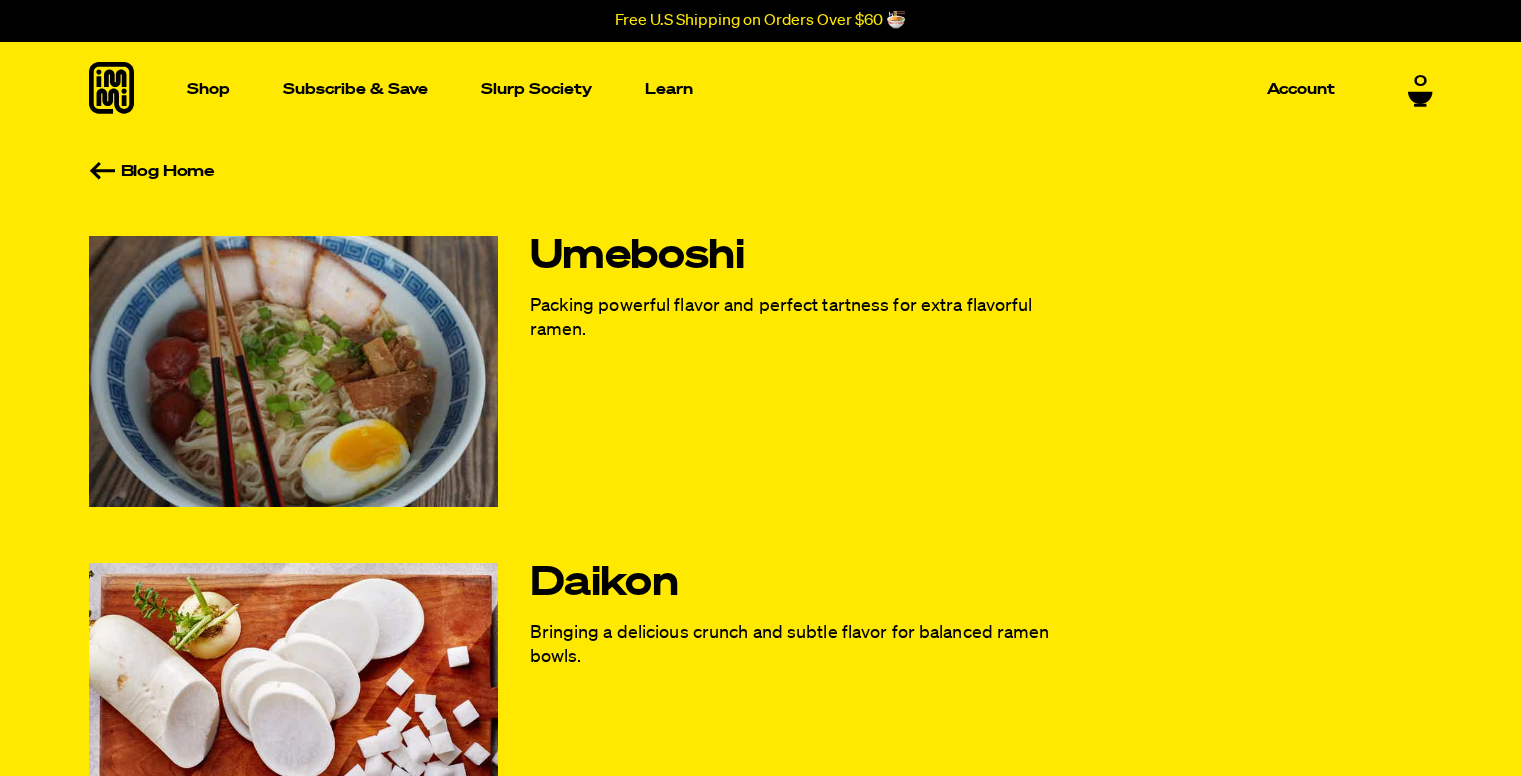 scroll, scrollTop: 62, scrollLeft: 0, axis: vertical 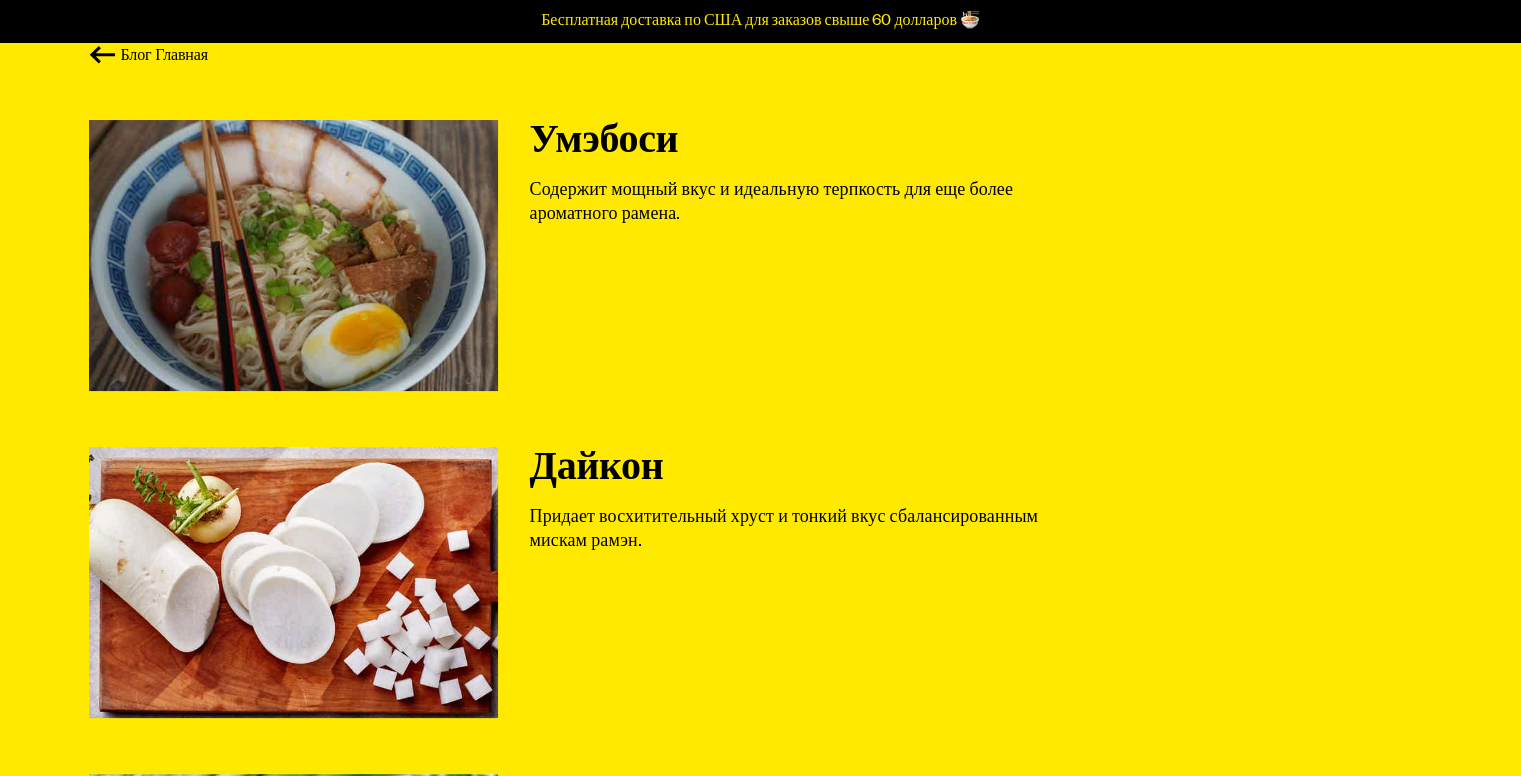 click at bounding box center (293, 255) 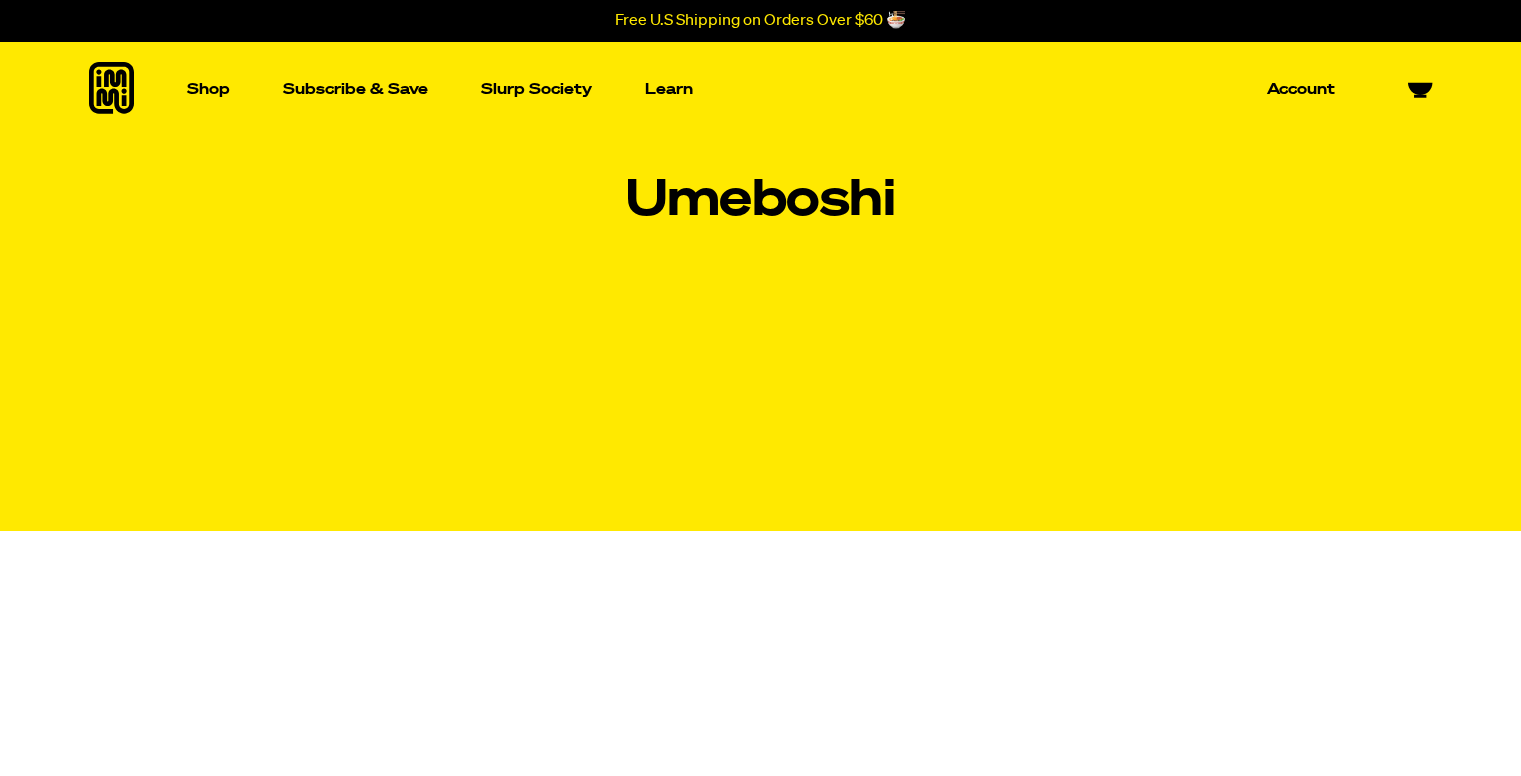 scroll, scrollTop: 0, scrollLeft: 0, axis: both 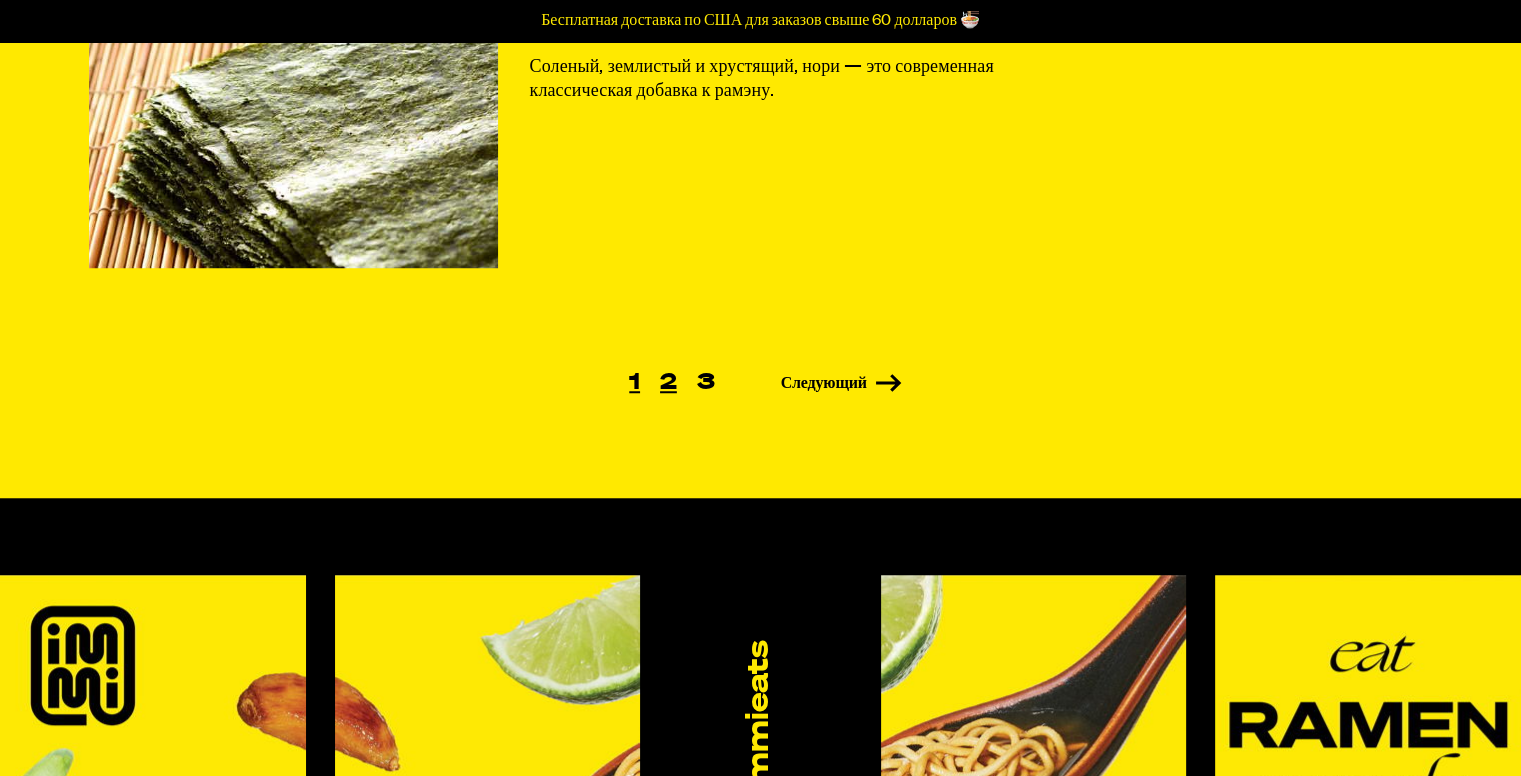 click on "2" at bounding box center [668, 383] 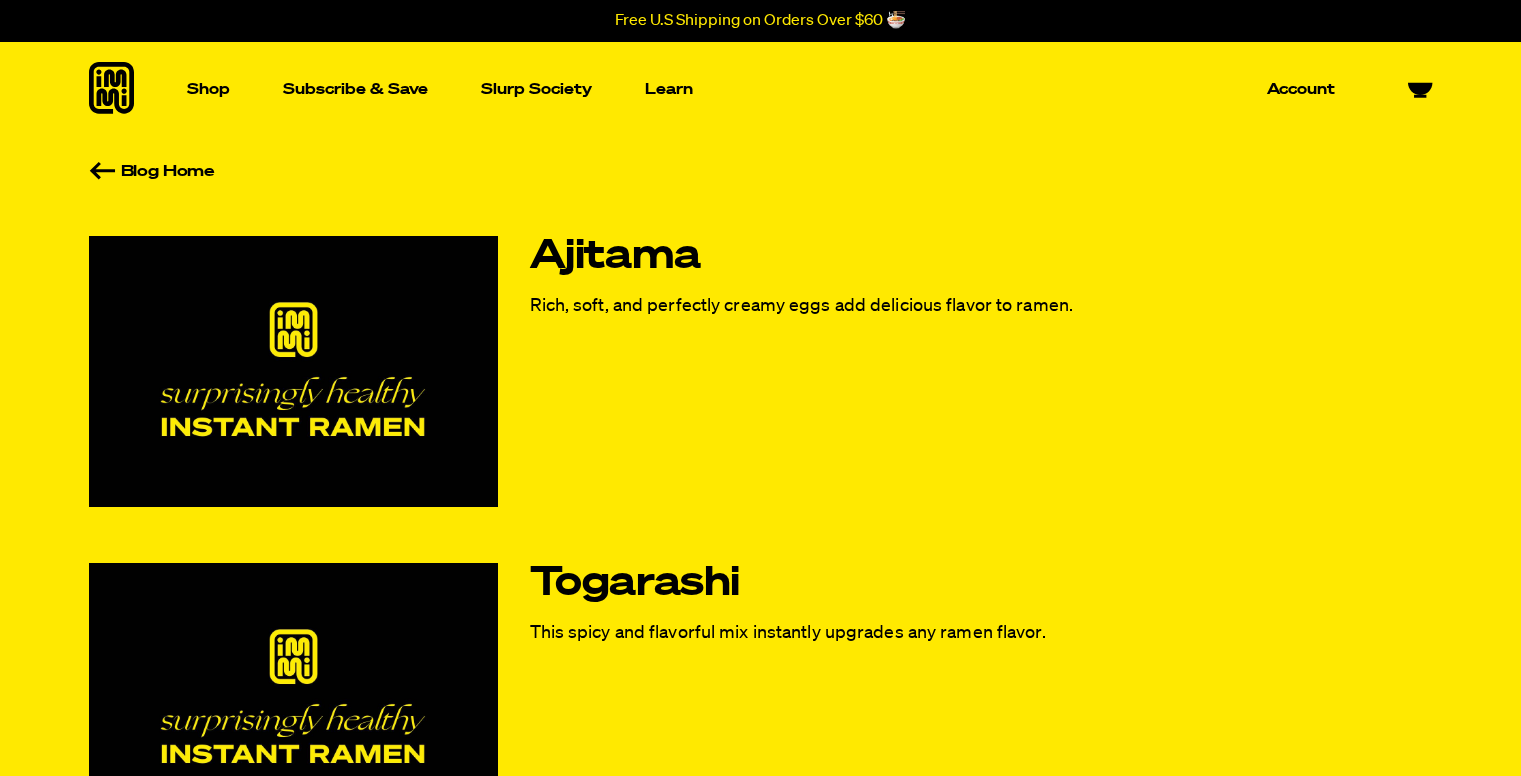 scroll, scrollTop: 0, scrollLeft: 0, axis: both 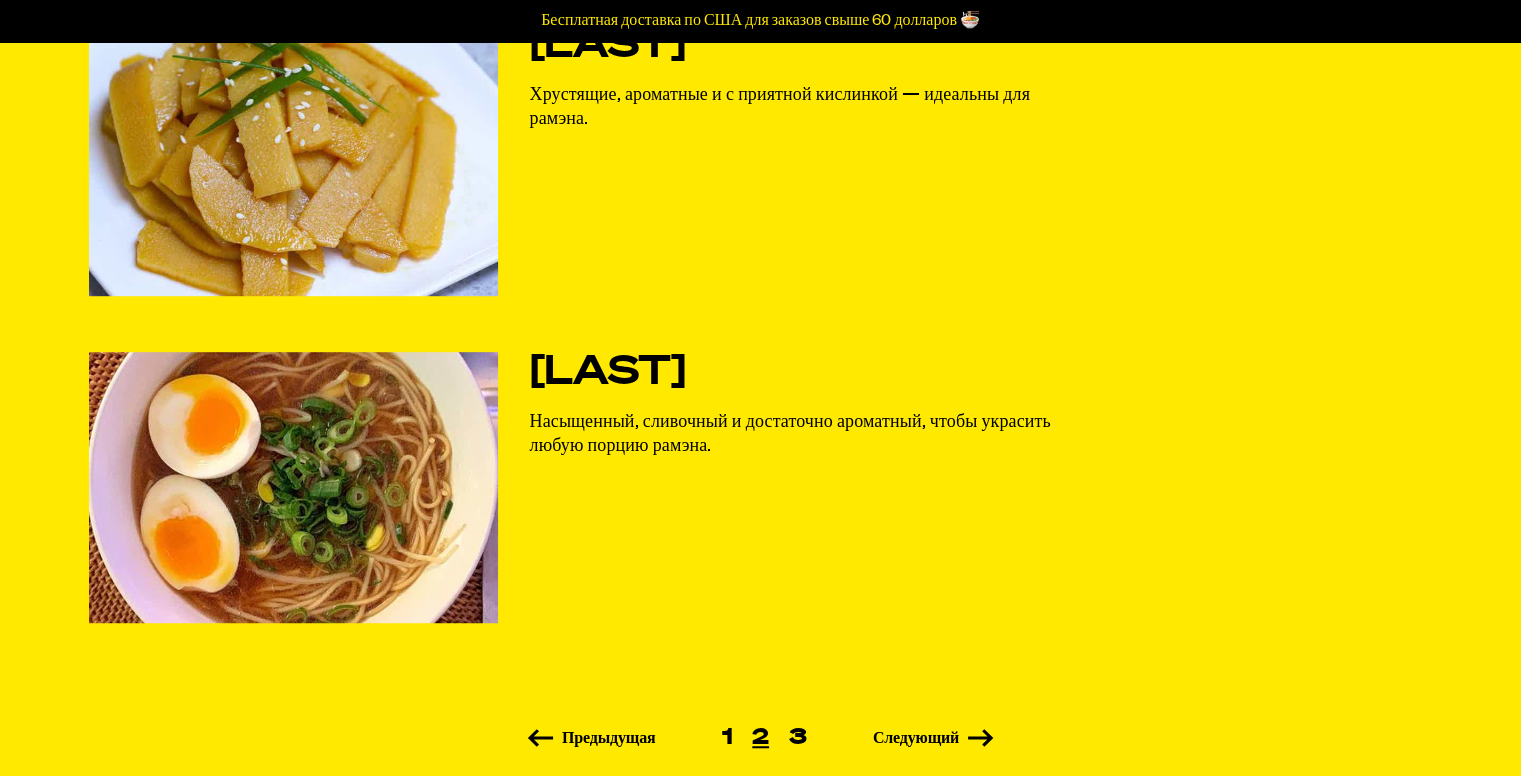 click at bounding box center [293, 487] 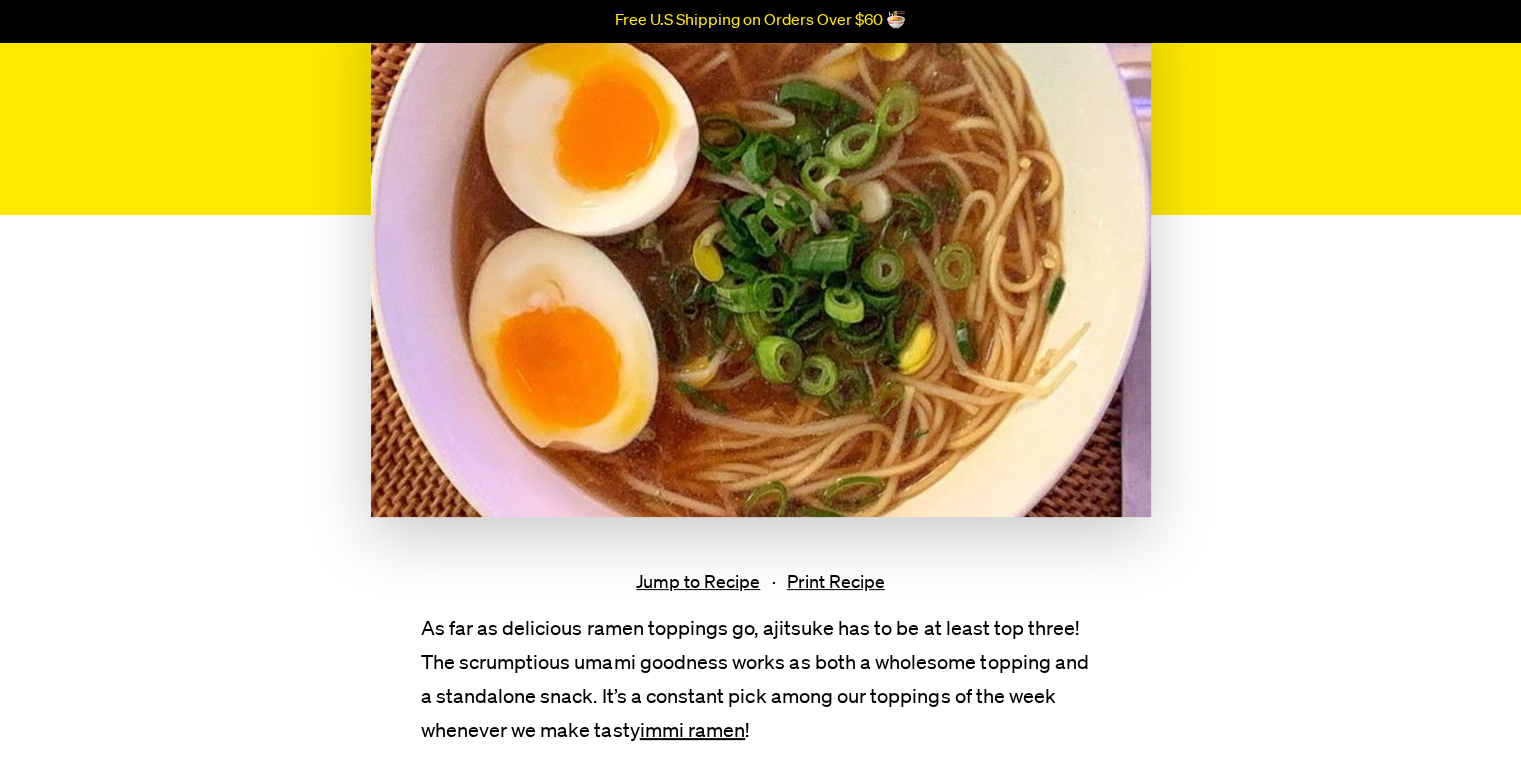 scroll, scrollTop: 584, scrollLeft: 0, axis: vertical 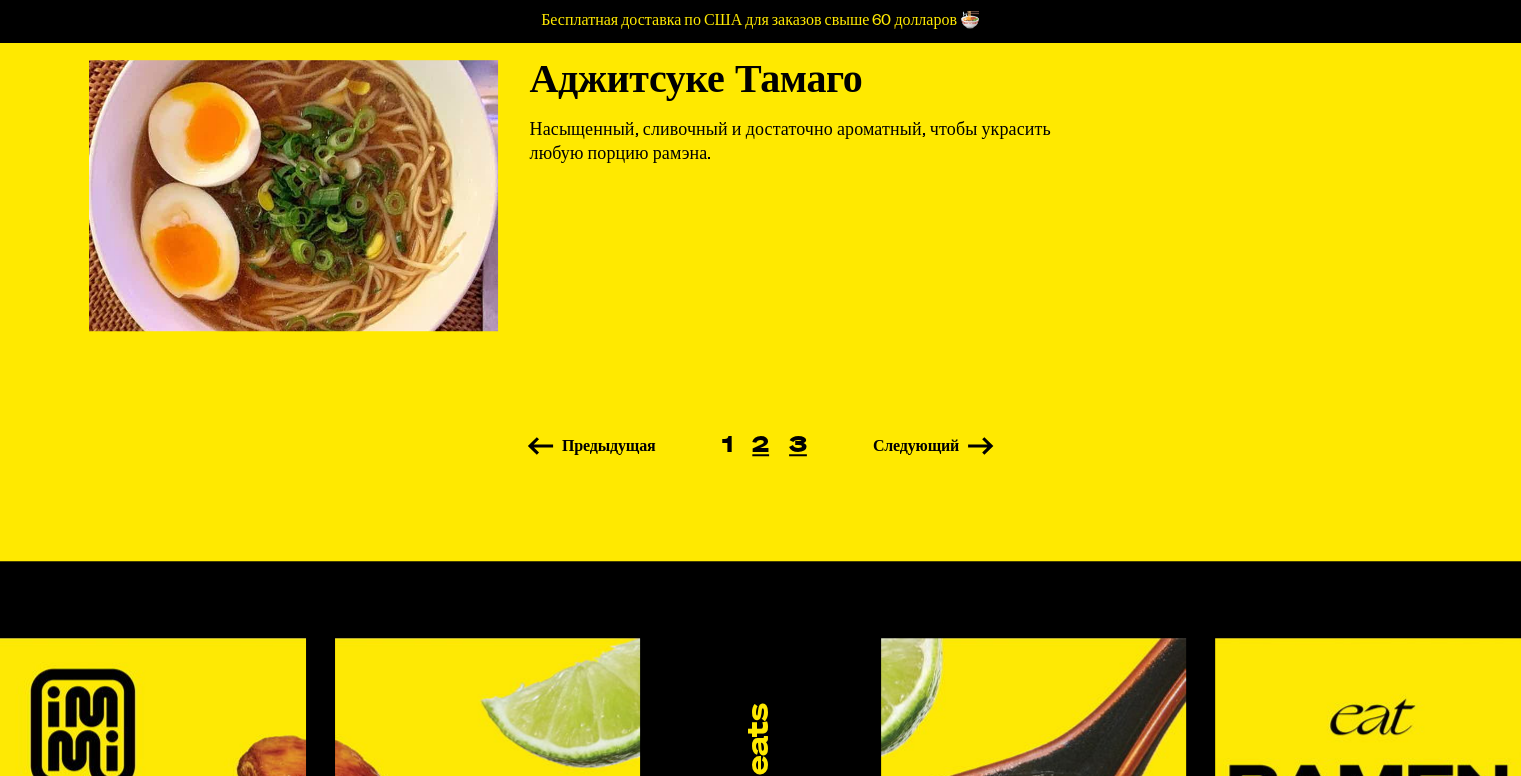 click on "3" at bounding box center [798, 446] 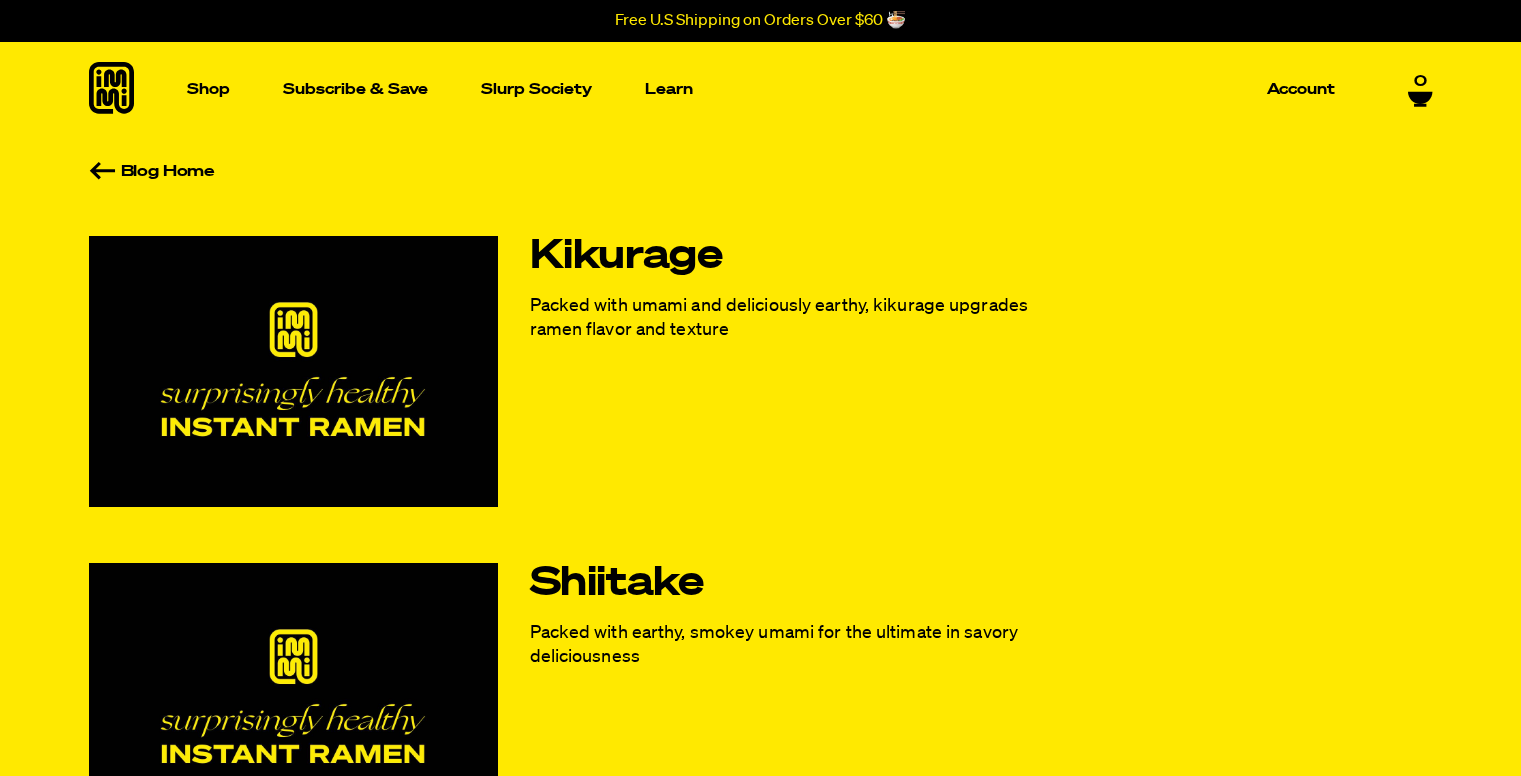 scroll, scrollTop: 0, scrollLeft: 0, axis: both 